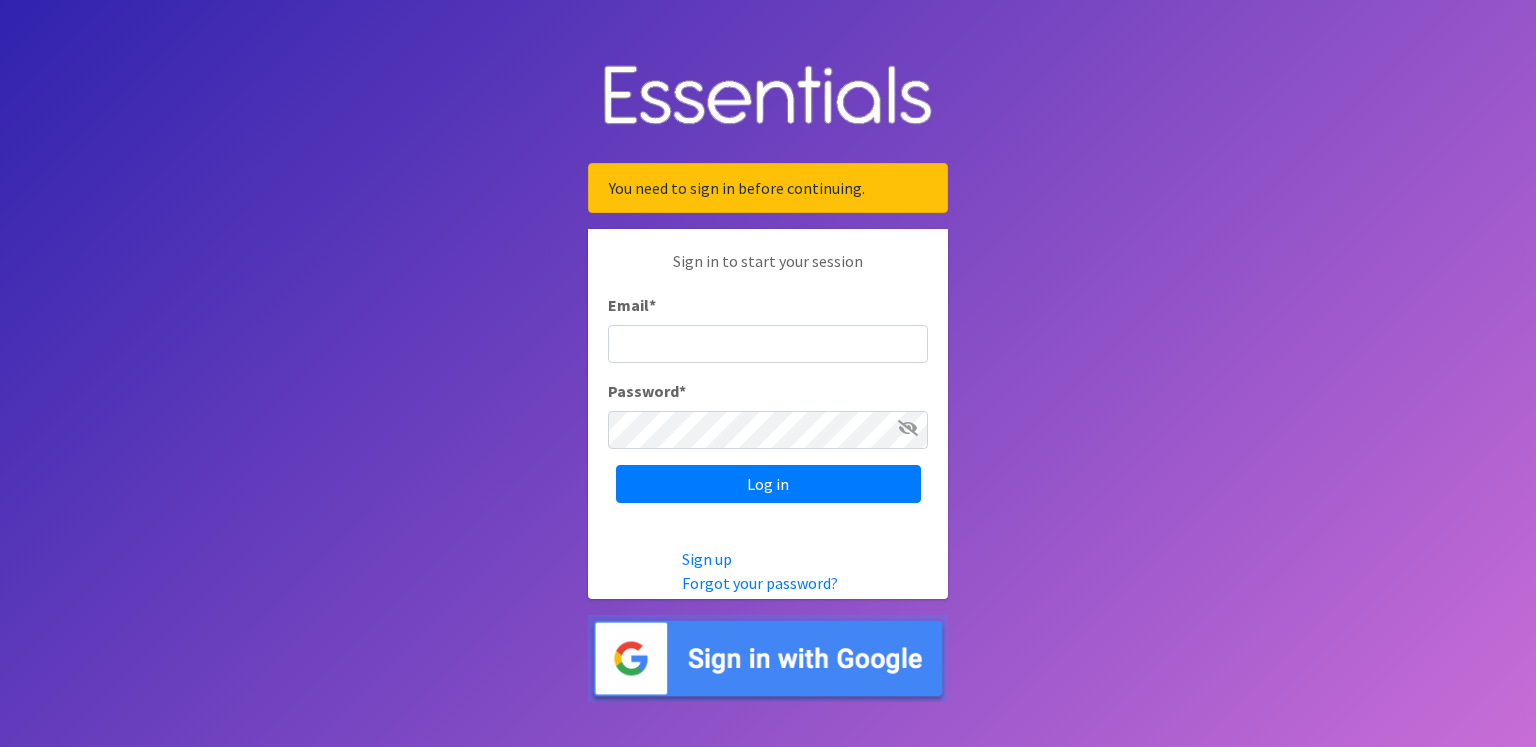scroll, scrollTop: 0, scrollLeft: 0, axis: both 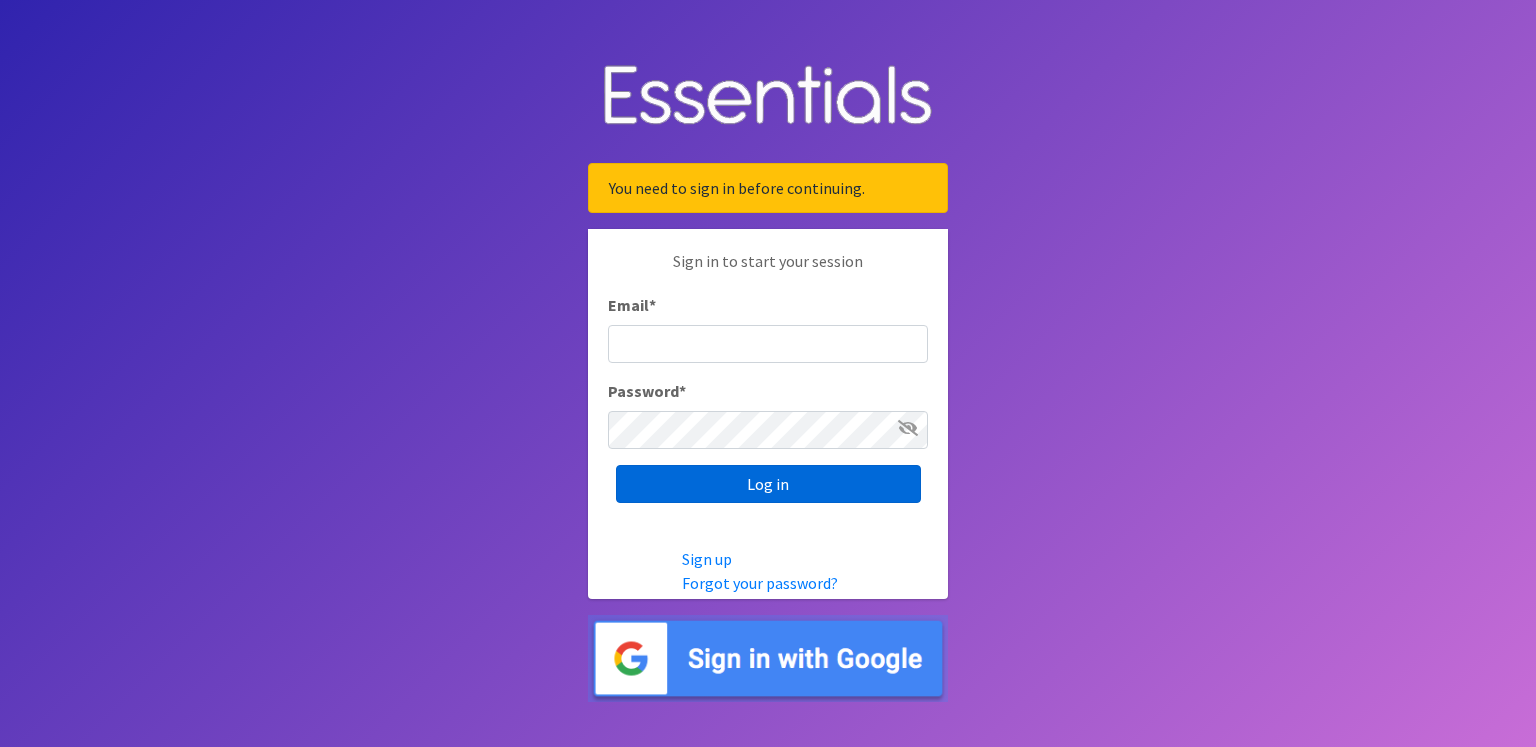 type on "renae.verstegen@unitedwayfoxcities.org" 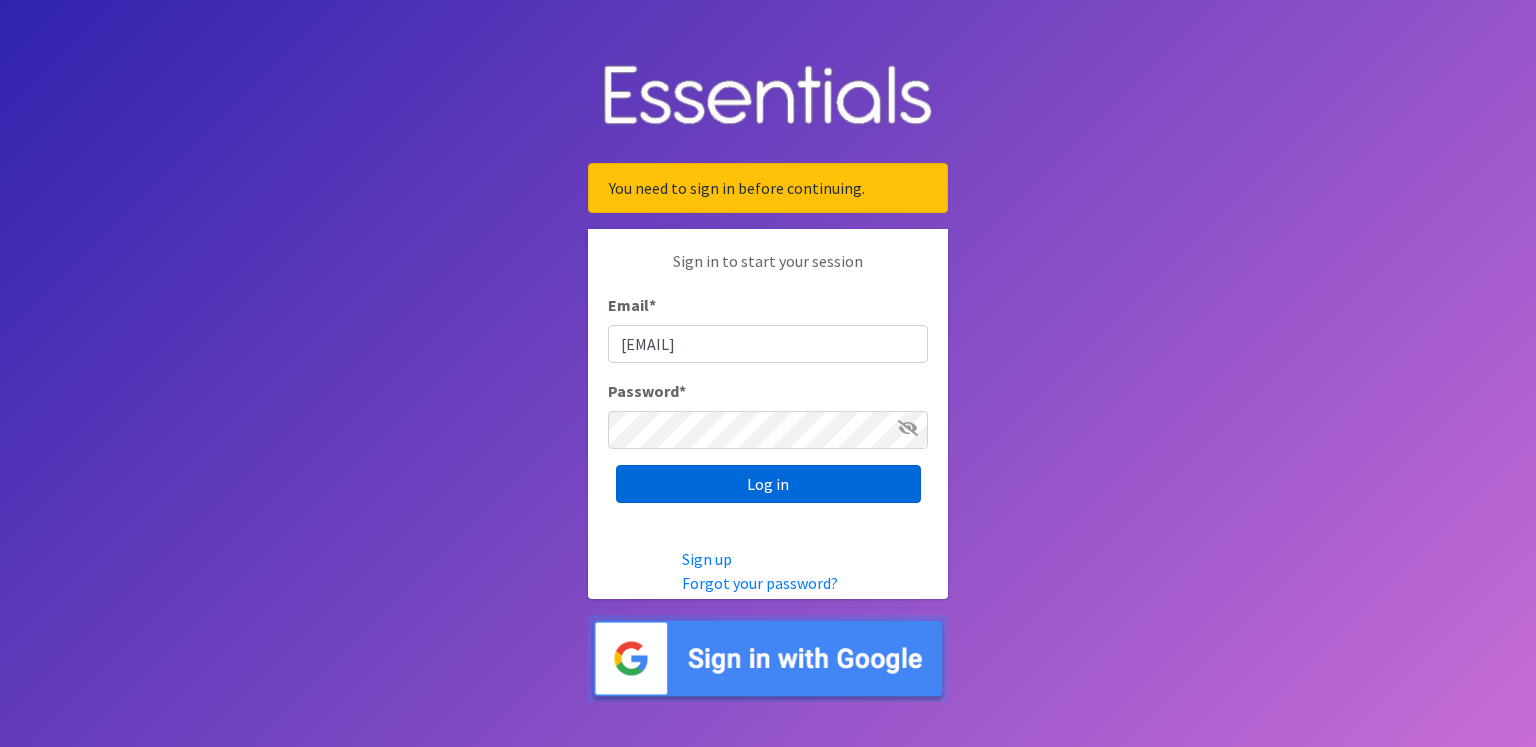 click on "Log in" at bounding box center [768, 484] 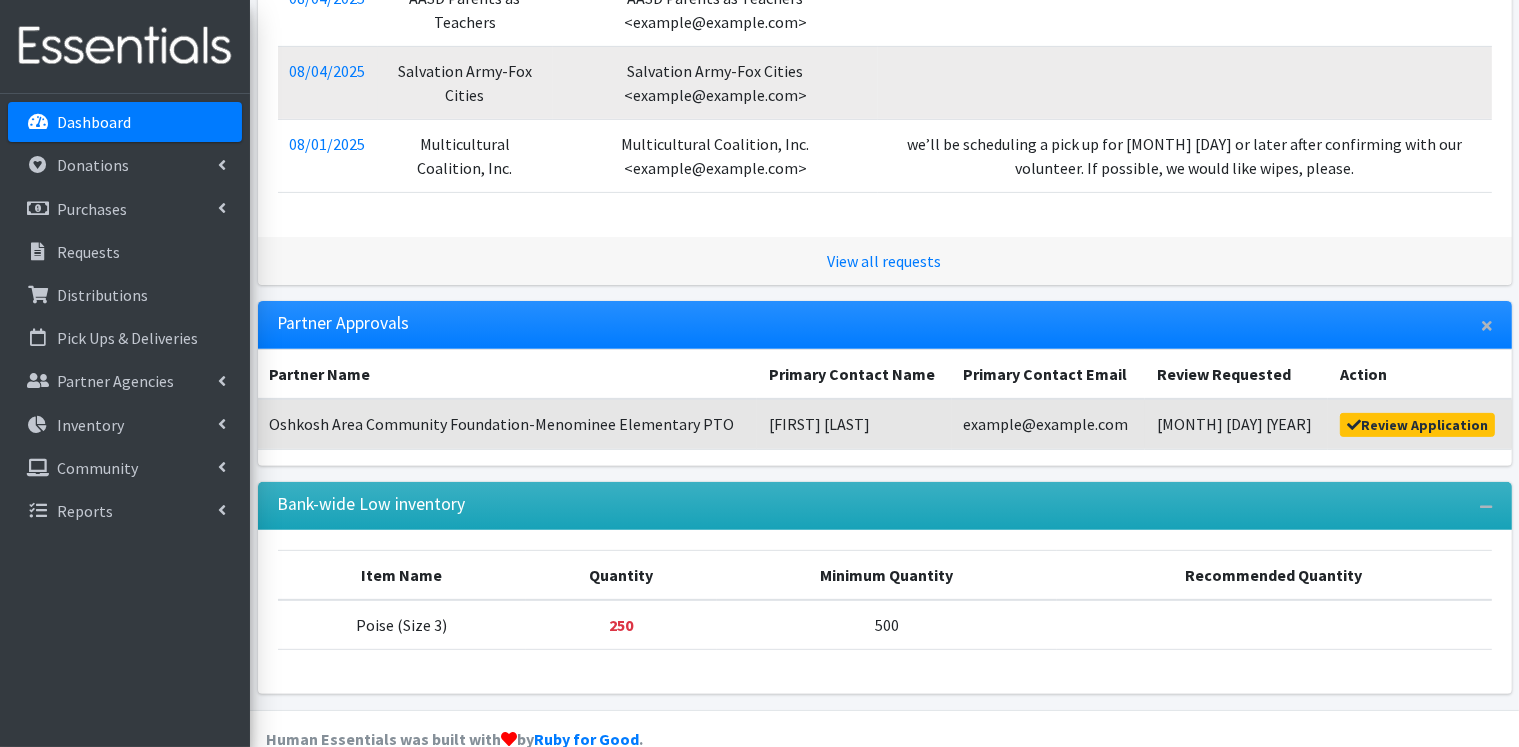 scroll, scrollTop: 640, scrollLeft: 0, axis: vertical 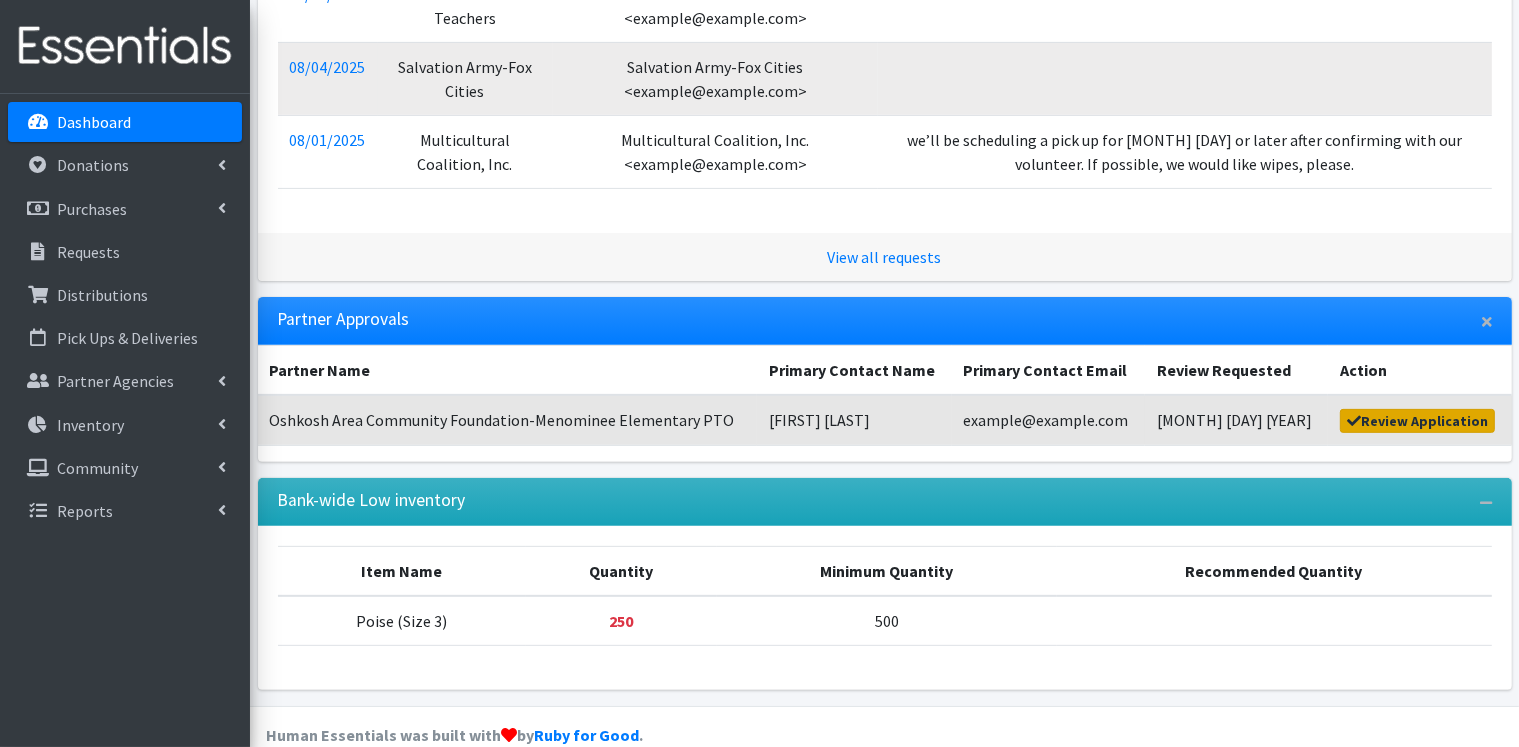 click on "Review Application" at bounding box center (1418, 421) 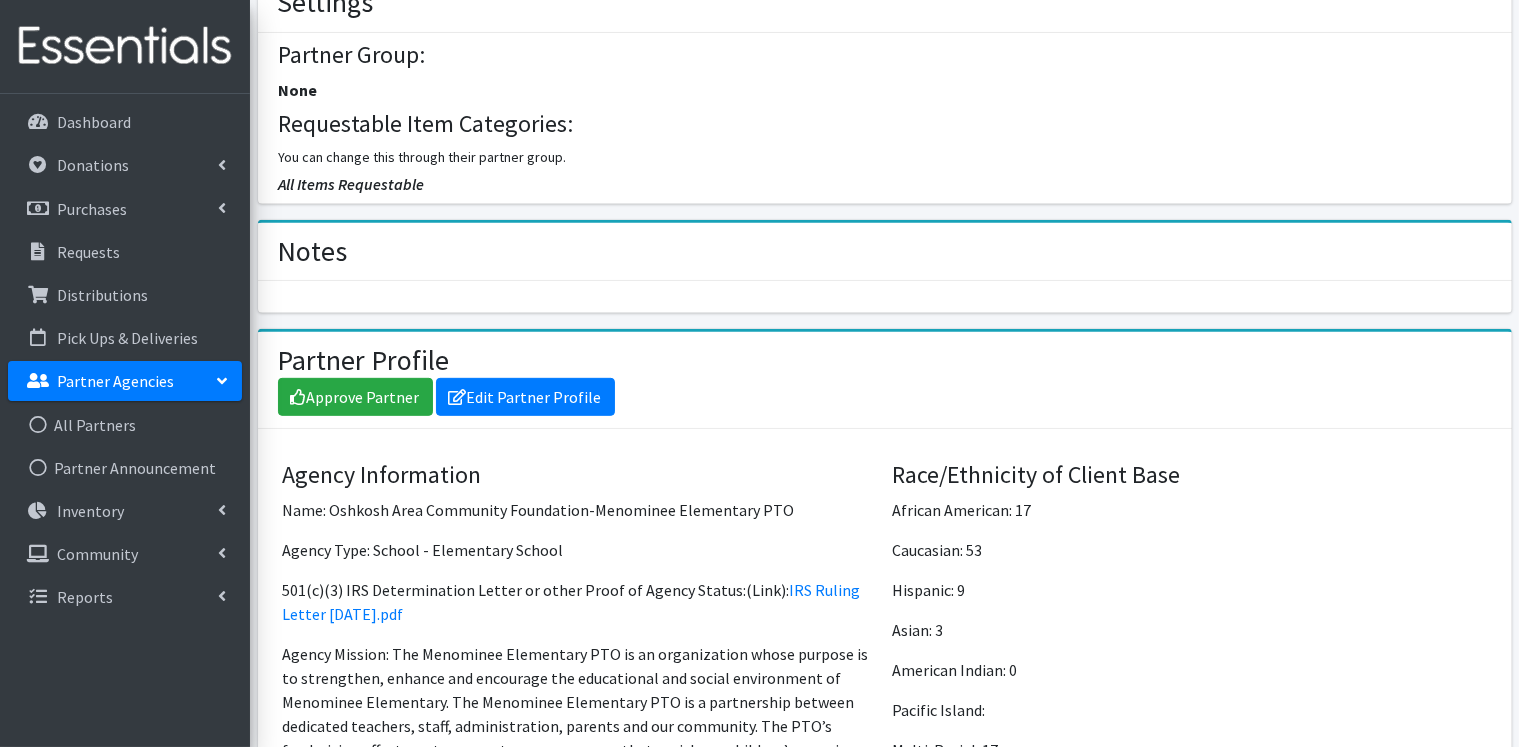 scroll, scrollTop: 924, scrollLeft: 0, axis: vertical 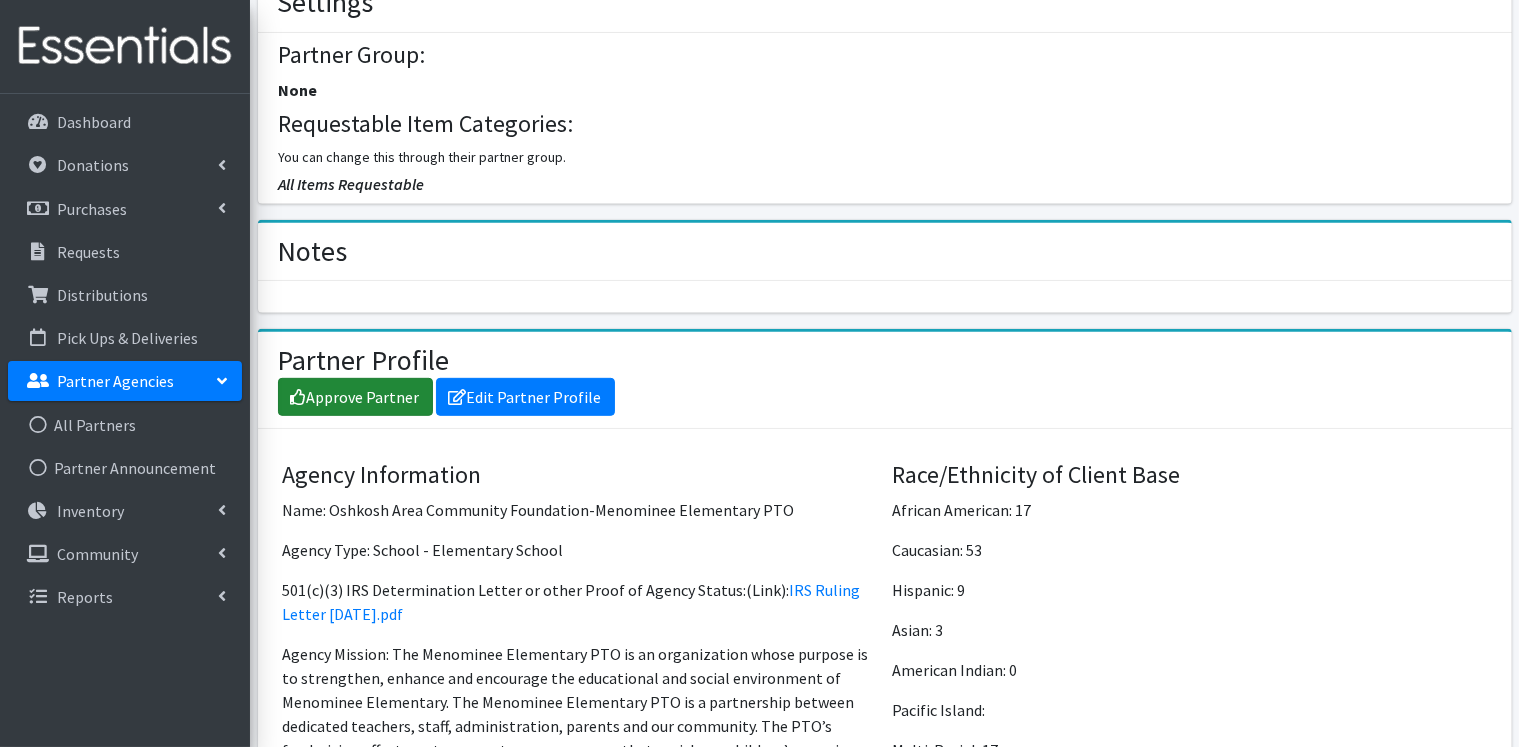 click on "Approve Partner" at bounding box center [355, 397] 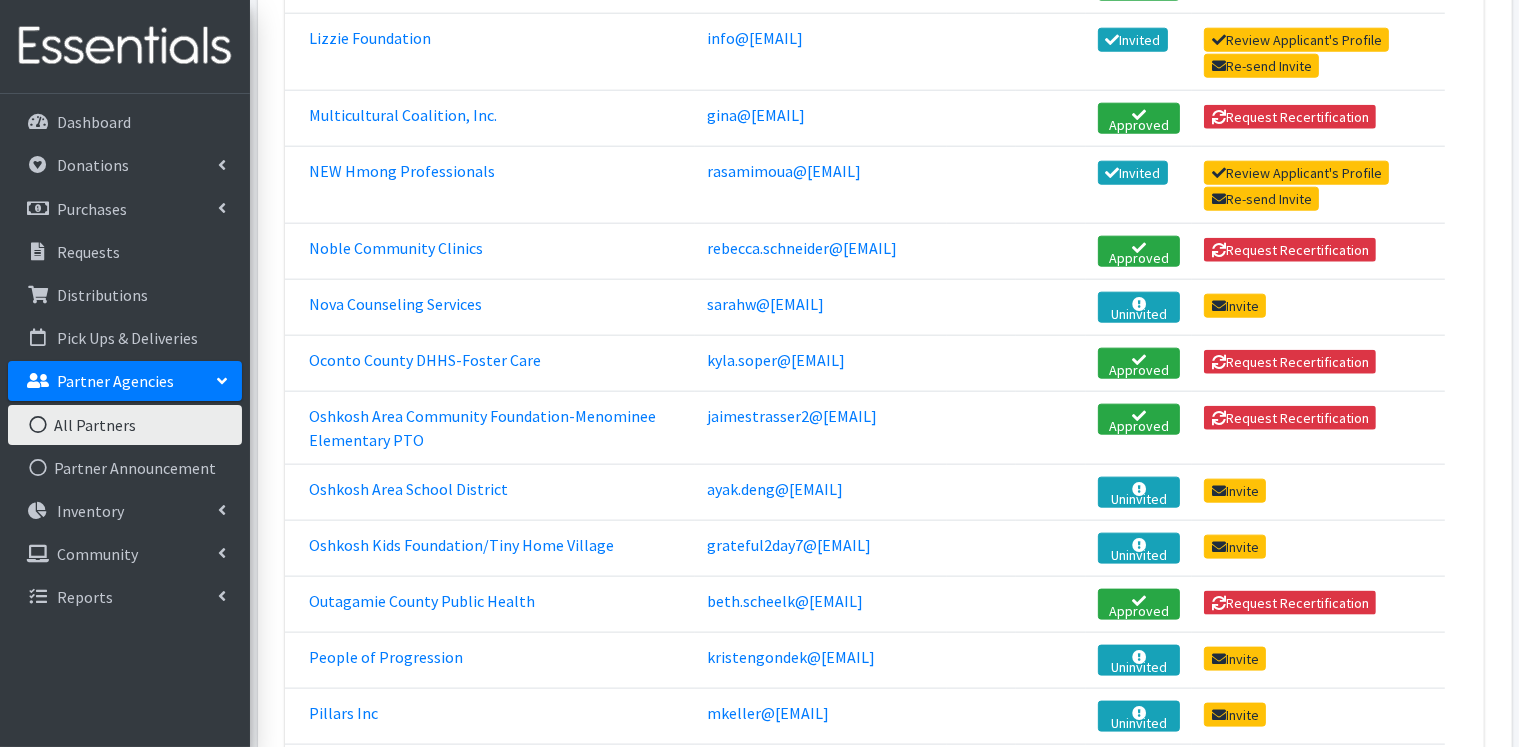 scroll, scrollTop: 2300, scrollLeft: 0, axis: vertical 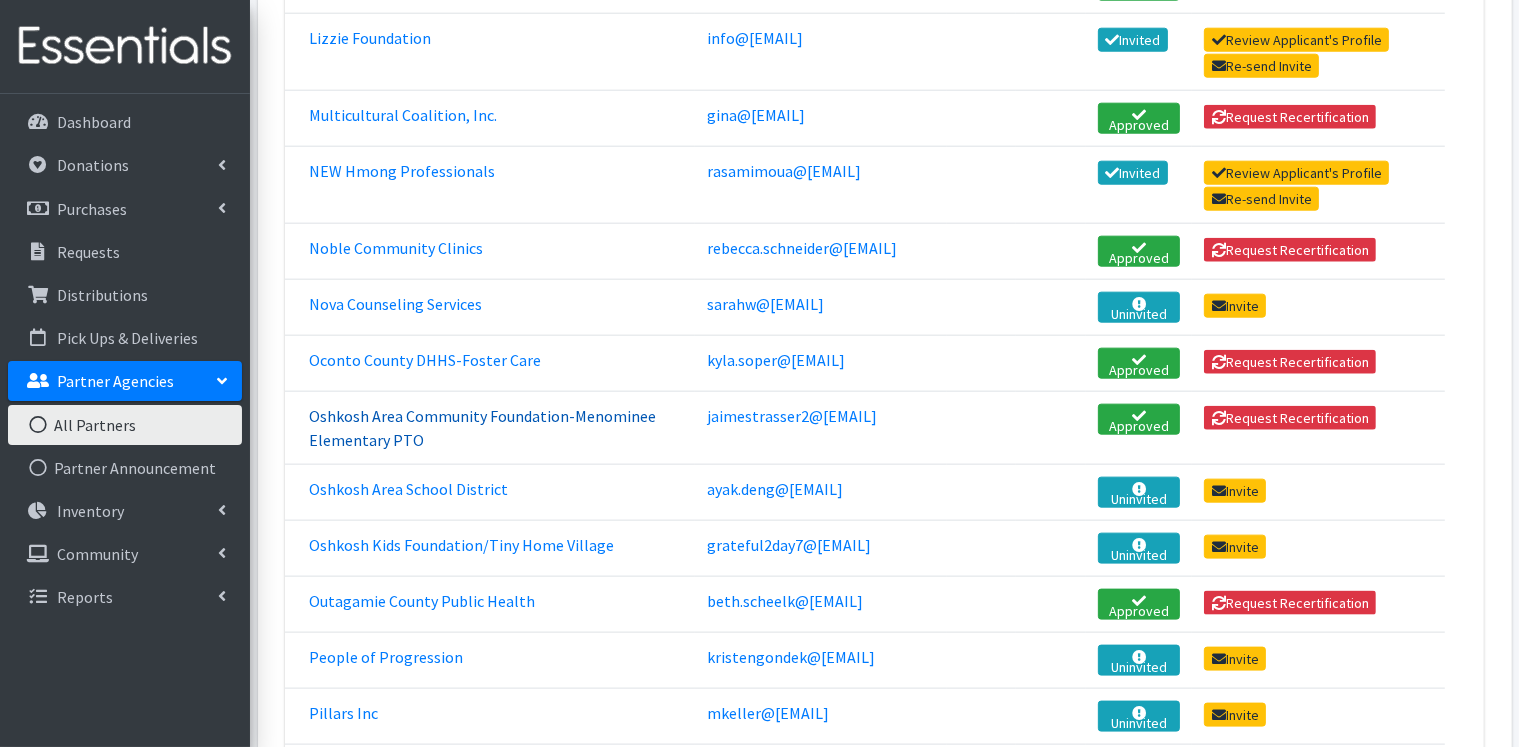 click on "Oshkosh Area Community Foundation-Menominee Elementary PTO" at bounding box center [482, 428] 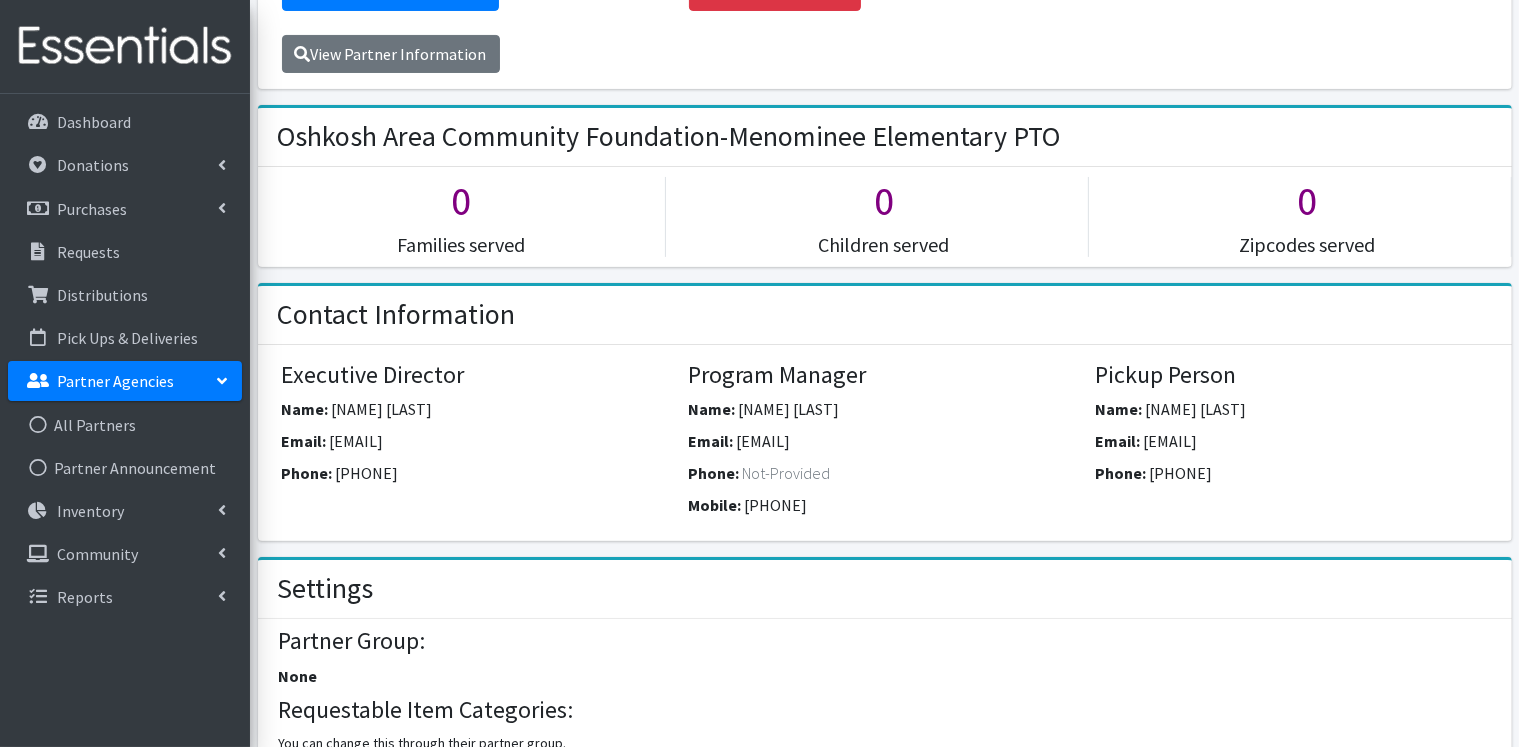 scroll, scrollTop: 490, scrollLeft: 0, axis: vertical 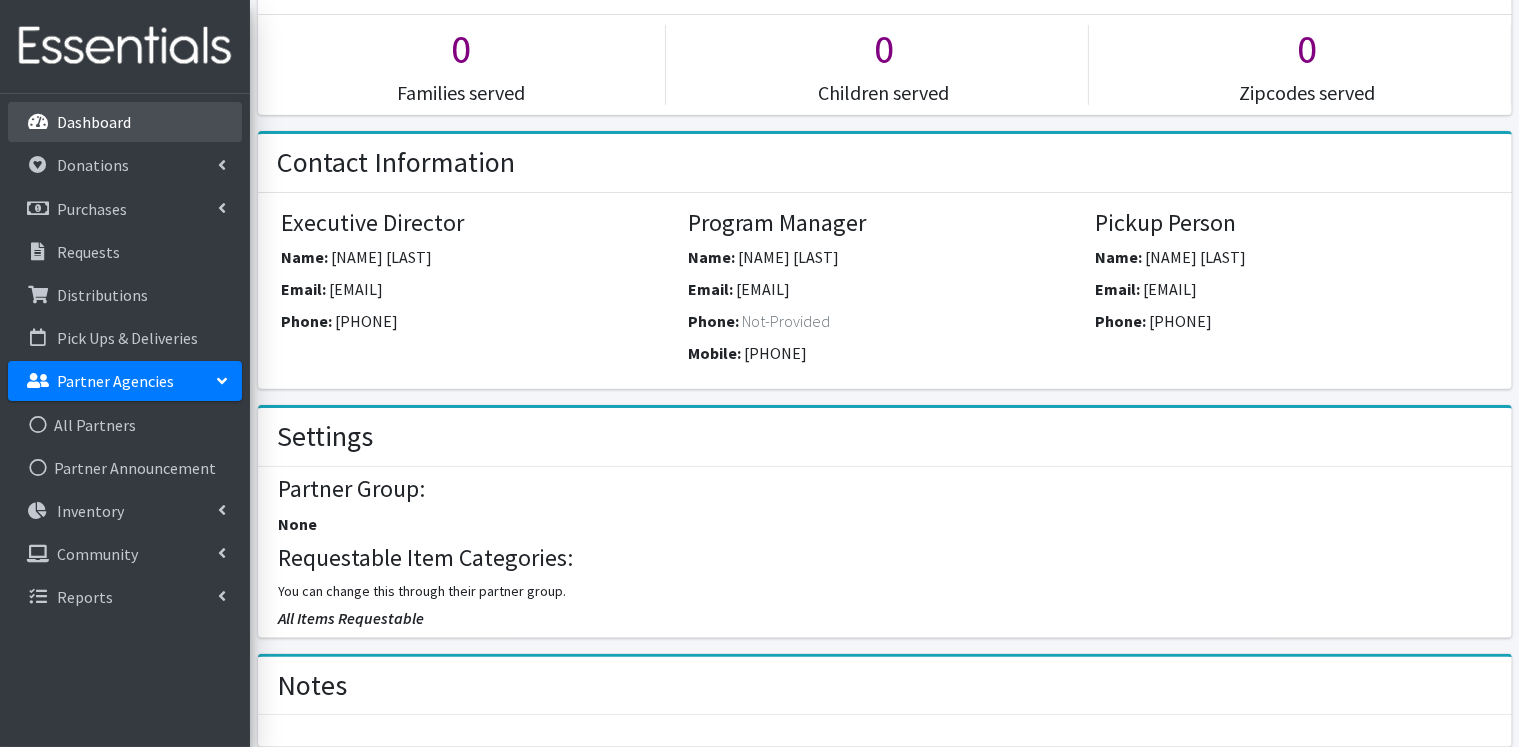 click on "Dashboard" at bounding box center [94, 122] 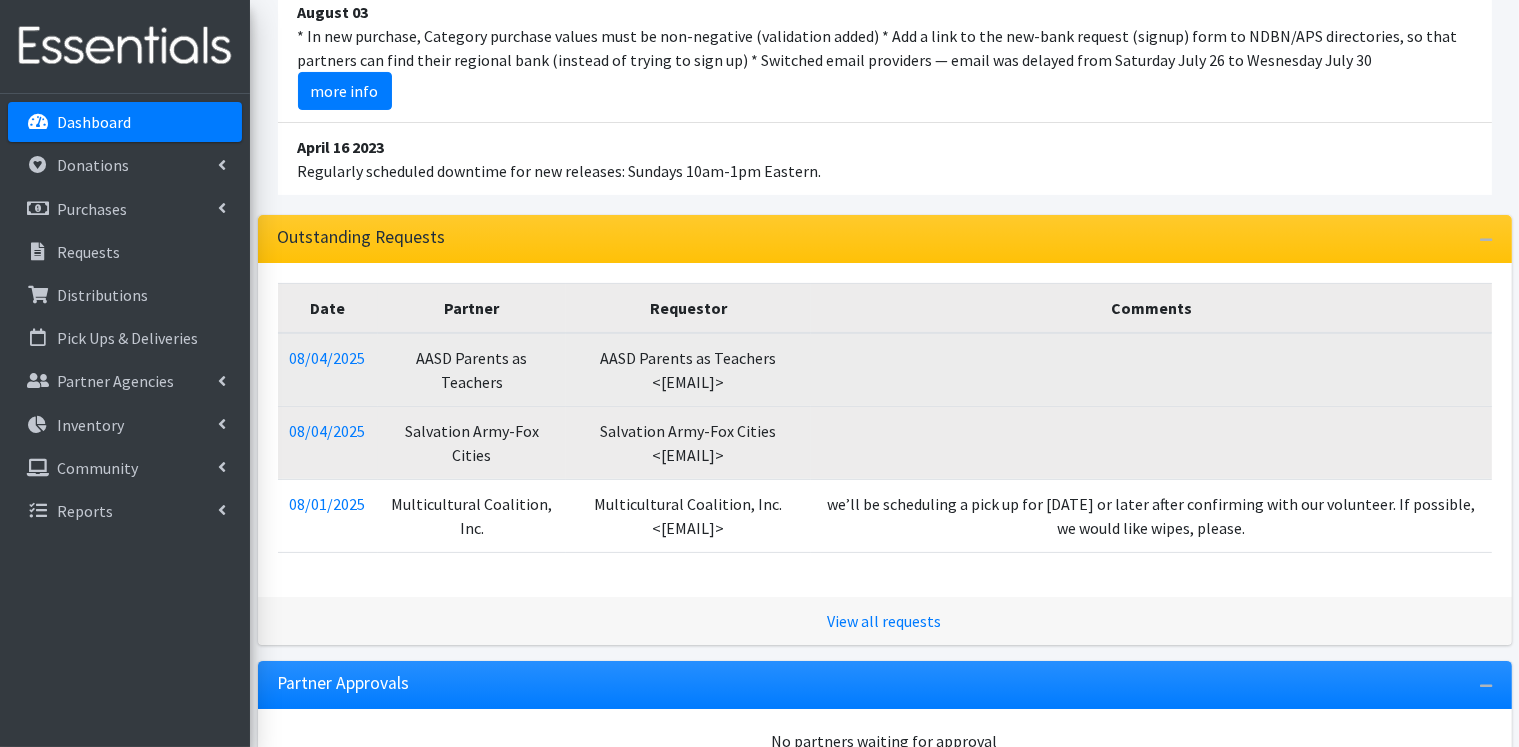 scroll, scrollTop: 216, scrollLeft: 0, axis: vertical 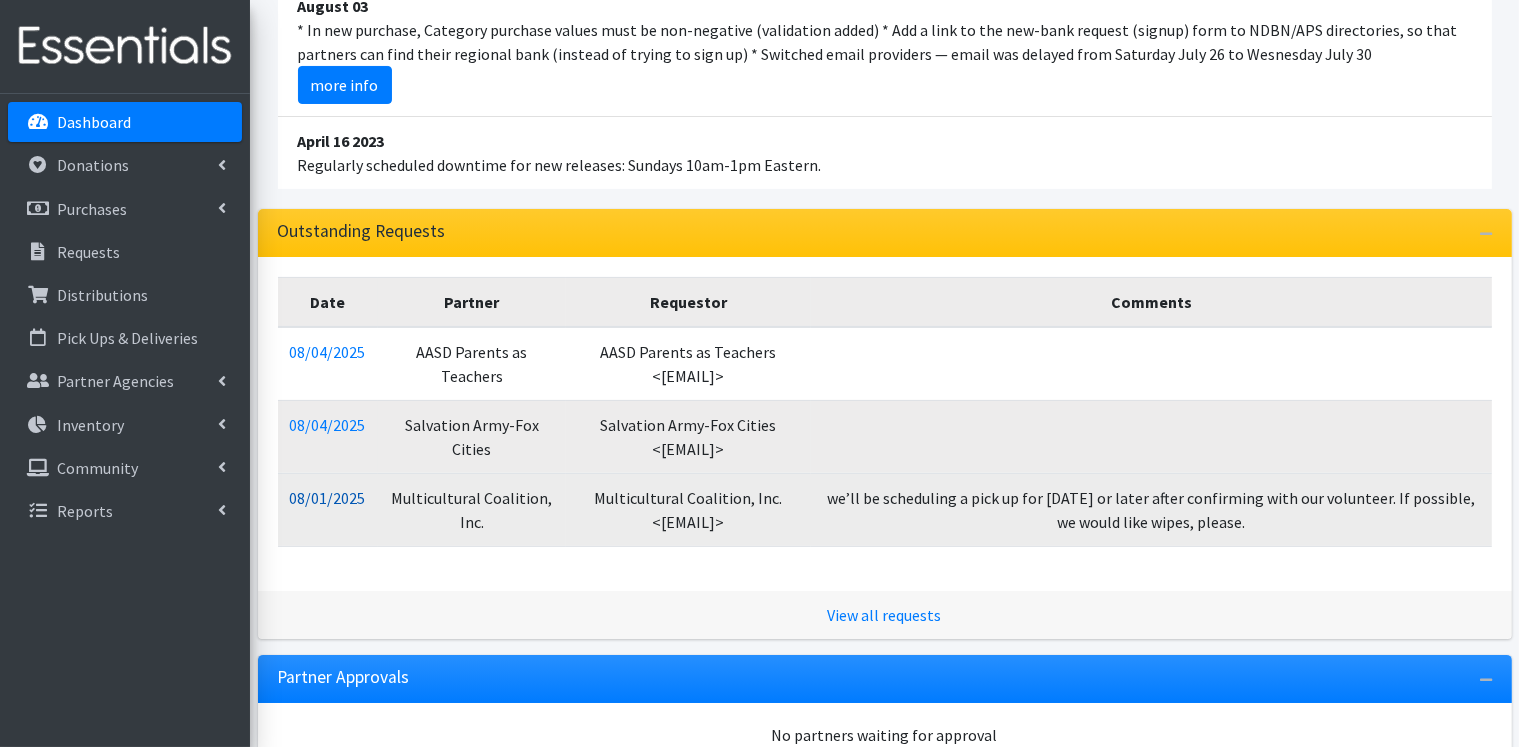 click on "08/01/2025" at bounding box center (328, 498) 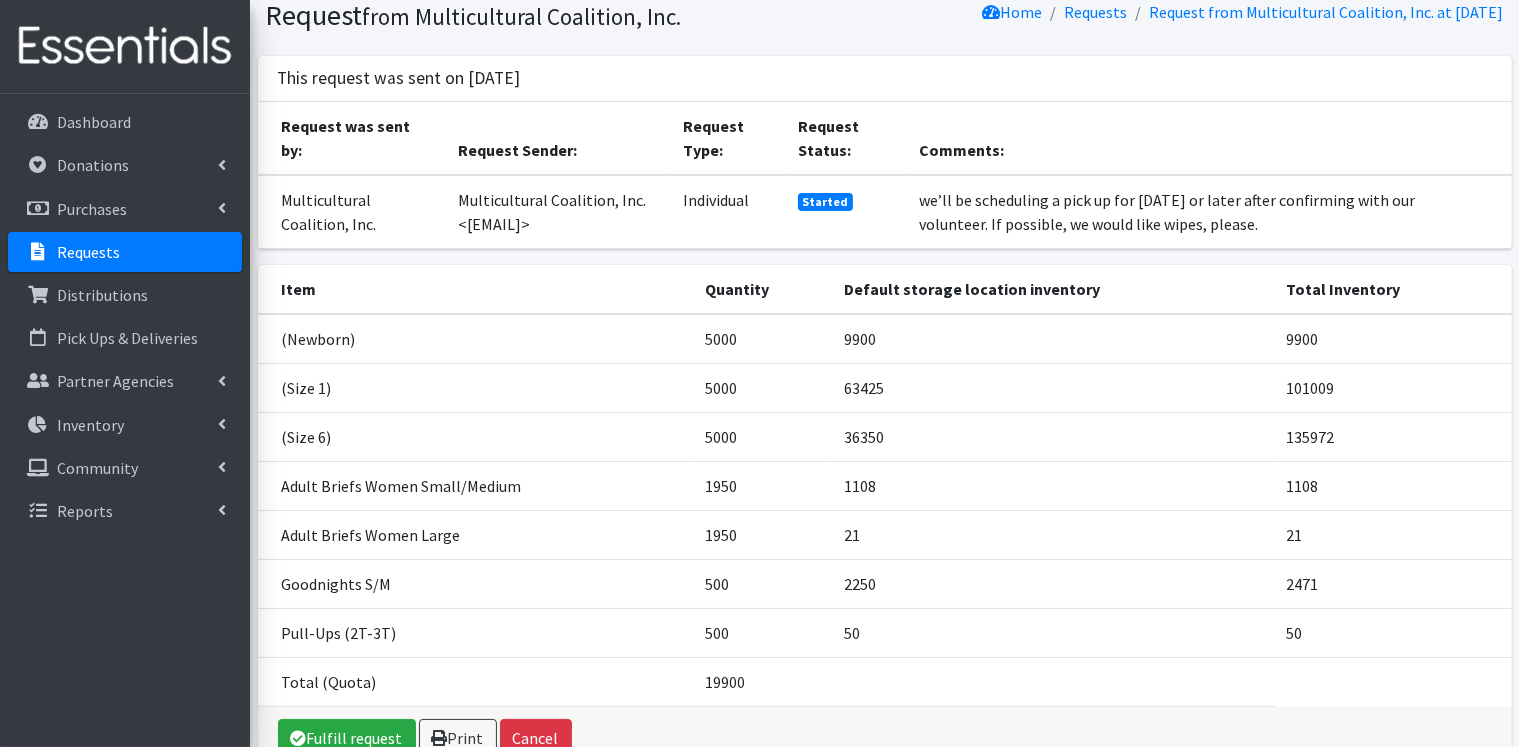scroll, scrollTop: 73, scrollLeft: 0, axis: vertical 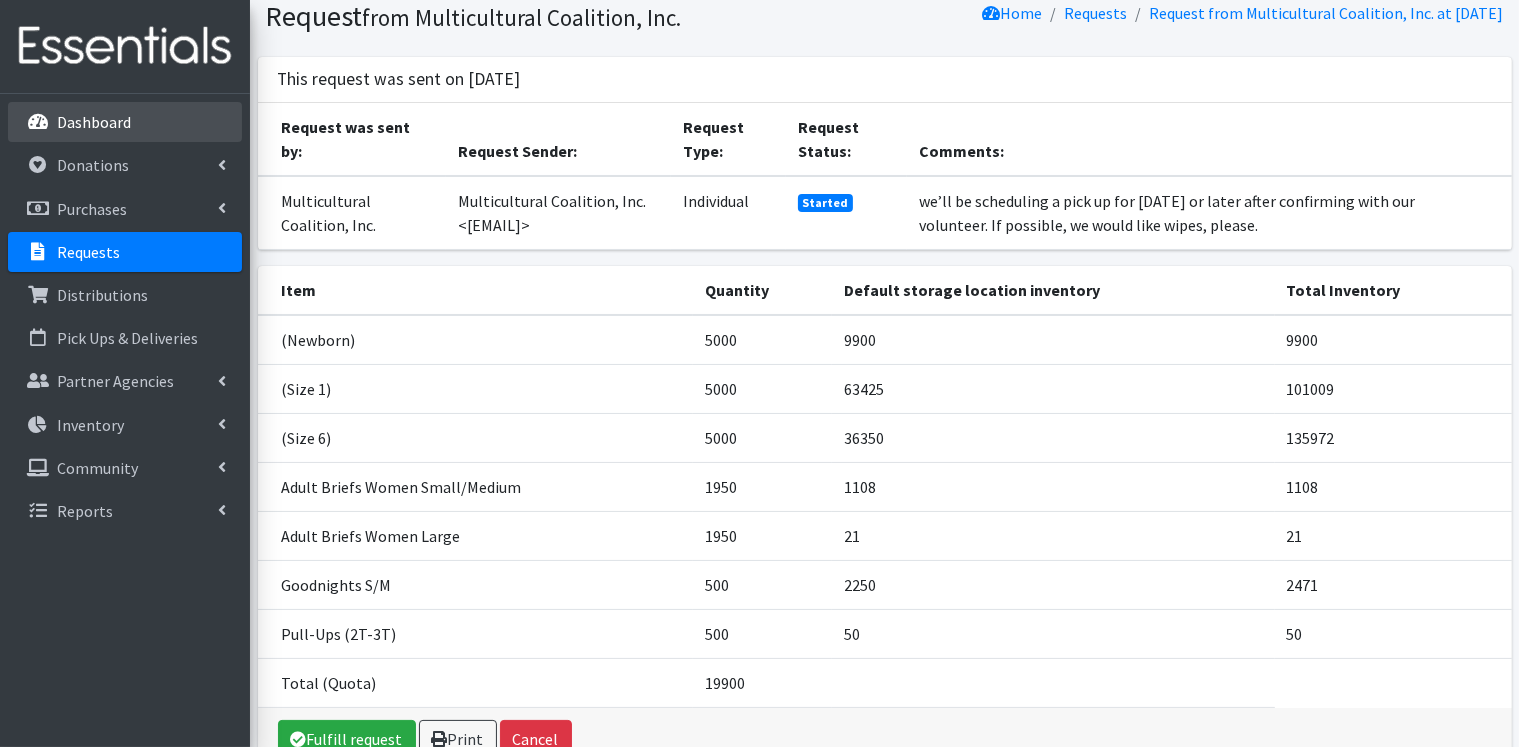 click on "Dashboard" at bounding box center [94, 122] 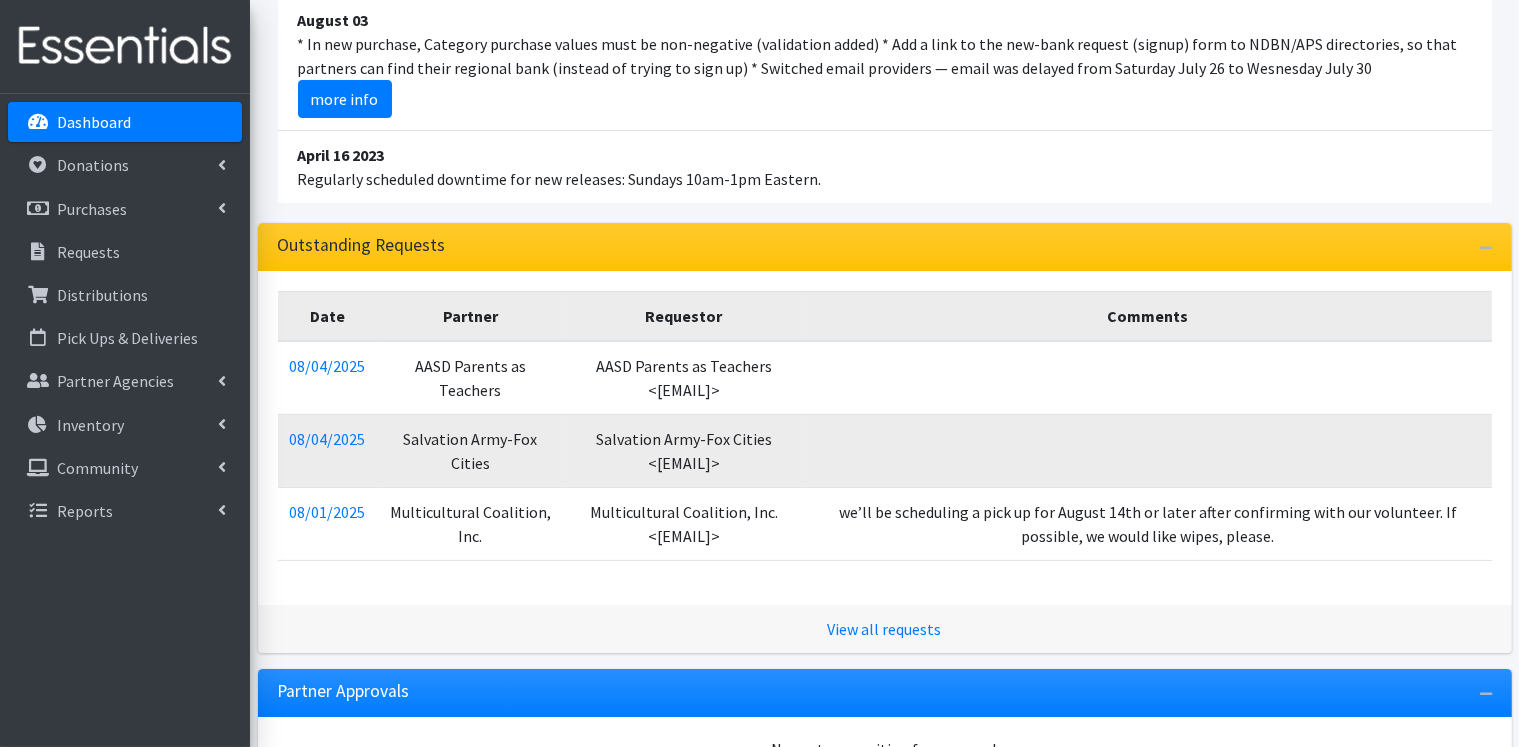 scroll, scrollTop: 0, scrollLeft: 0, axis: both 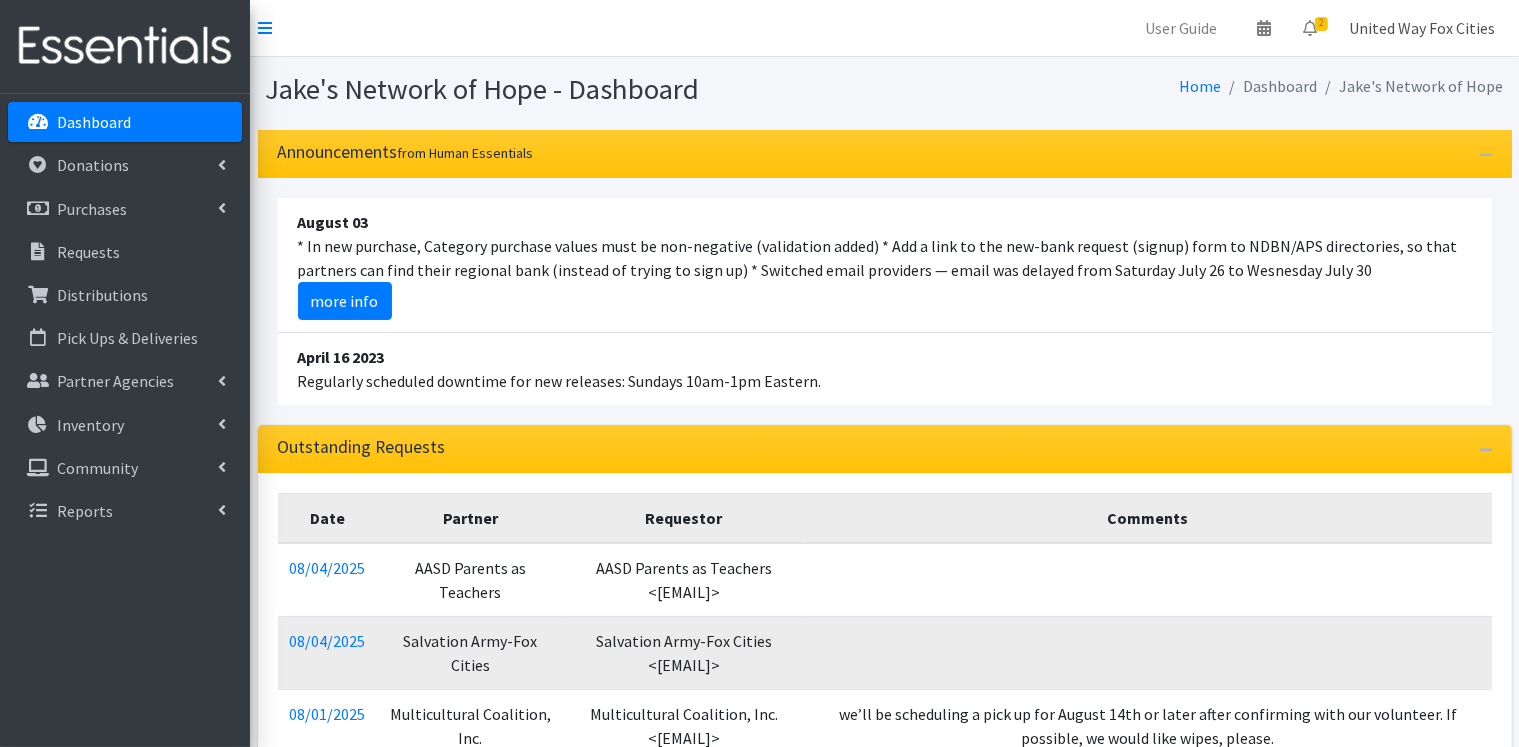 click on "United Way Fox Cities" at bounding box center (1422, 28) 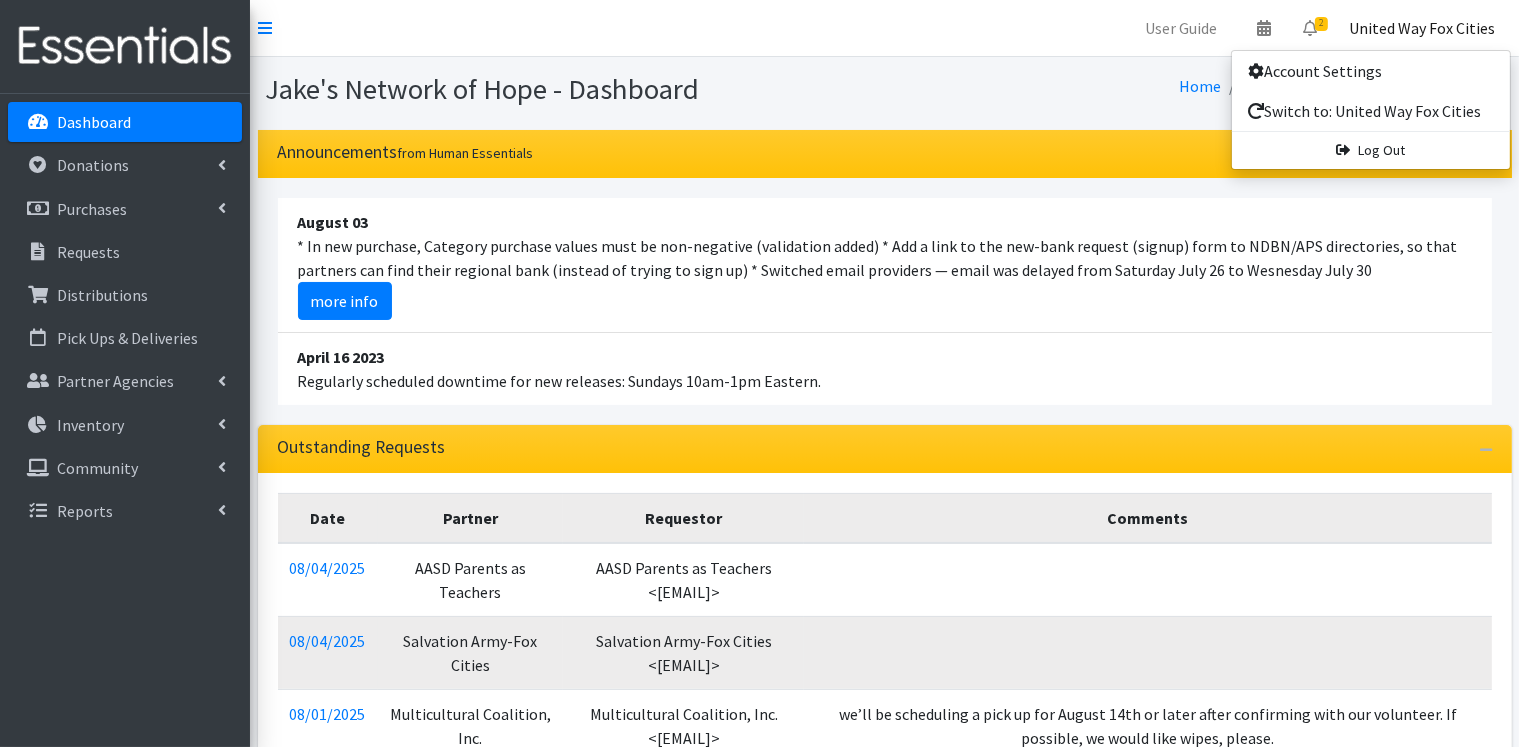 click on "Jake's Network of Hope - Dashboard
Home
Dashboard
Jake's Network of Hope" at bounding box center [884, 93] 